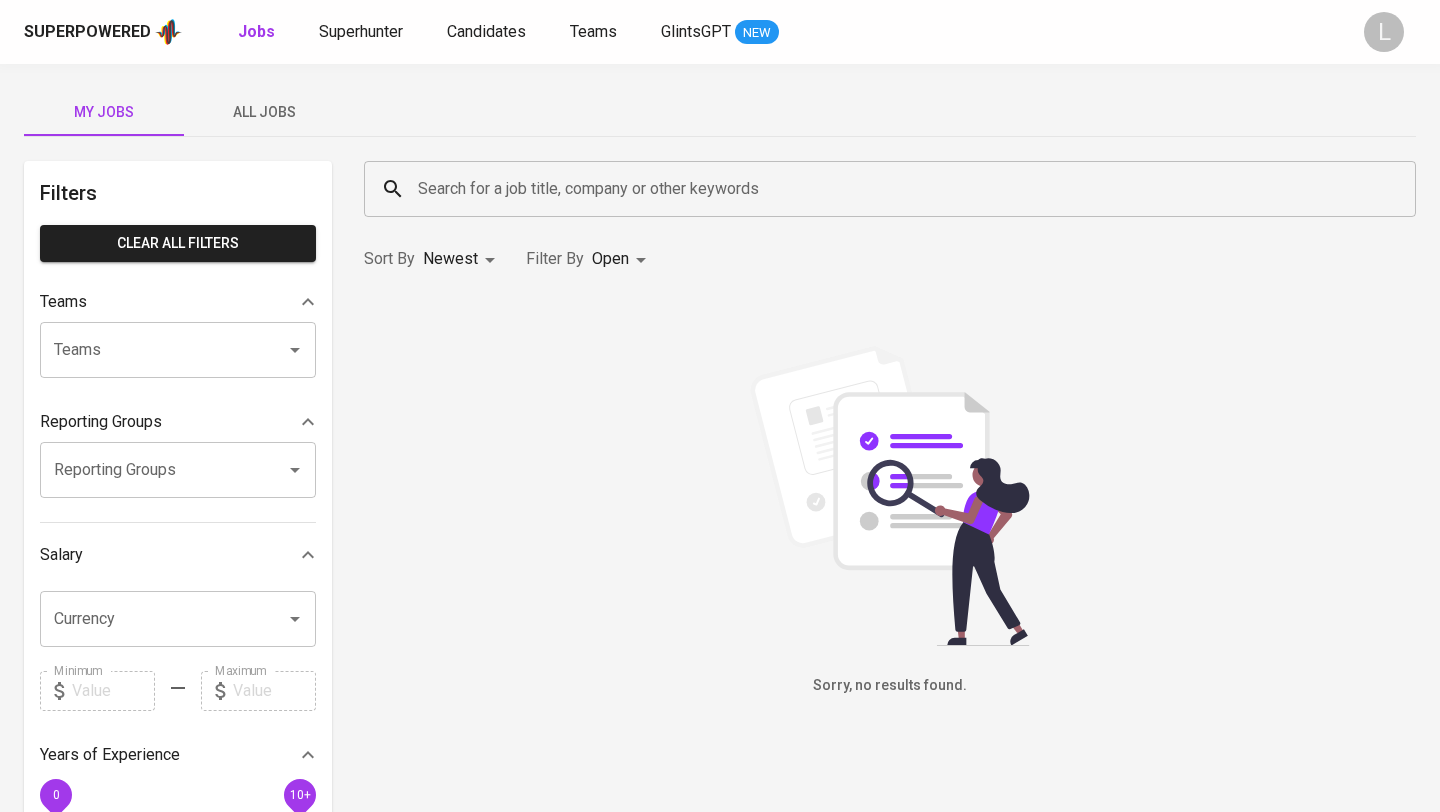 scroll, scrollTop: 0, scrollLeft: 0, axis: both 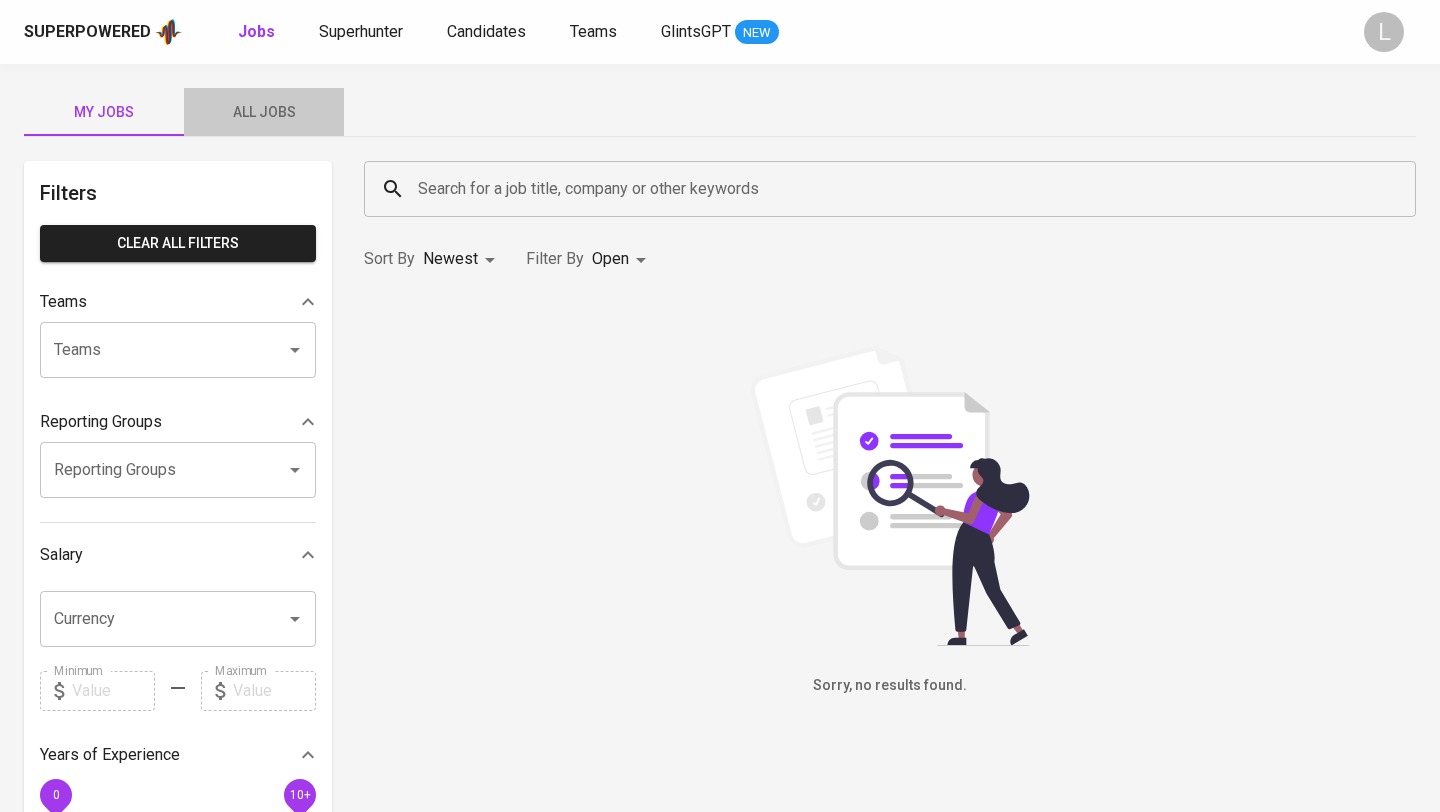 click on "All Jobs" at bounding box center (104, 112) 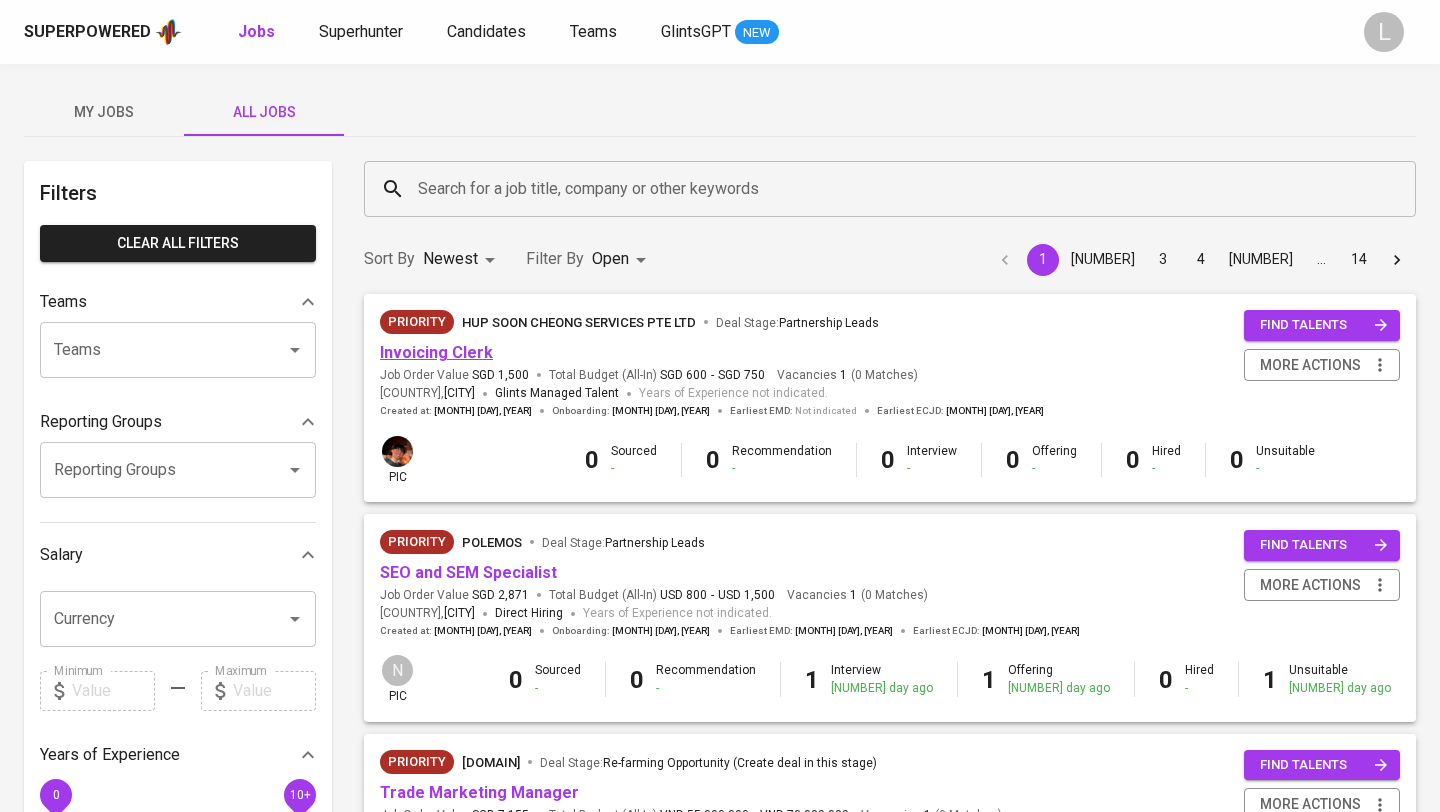 click on "[JOB_TITLE]" at bounding box center [436, 352] 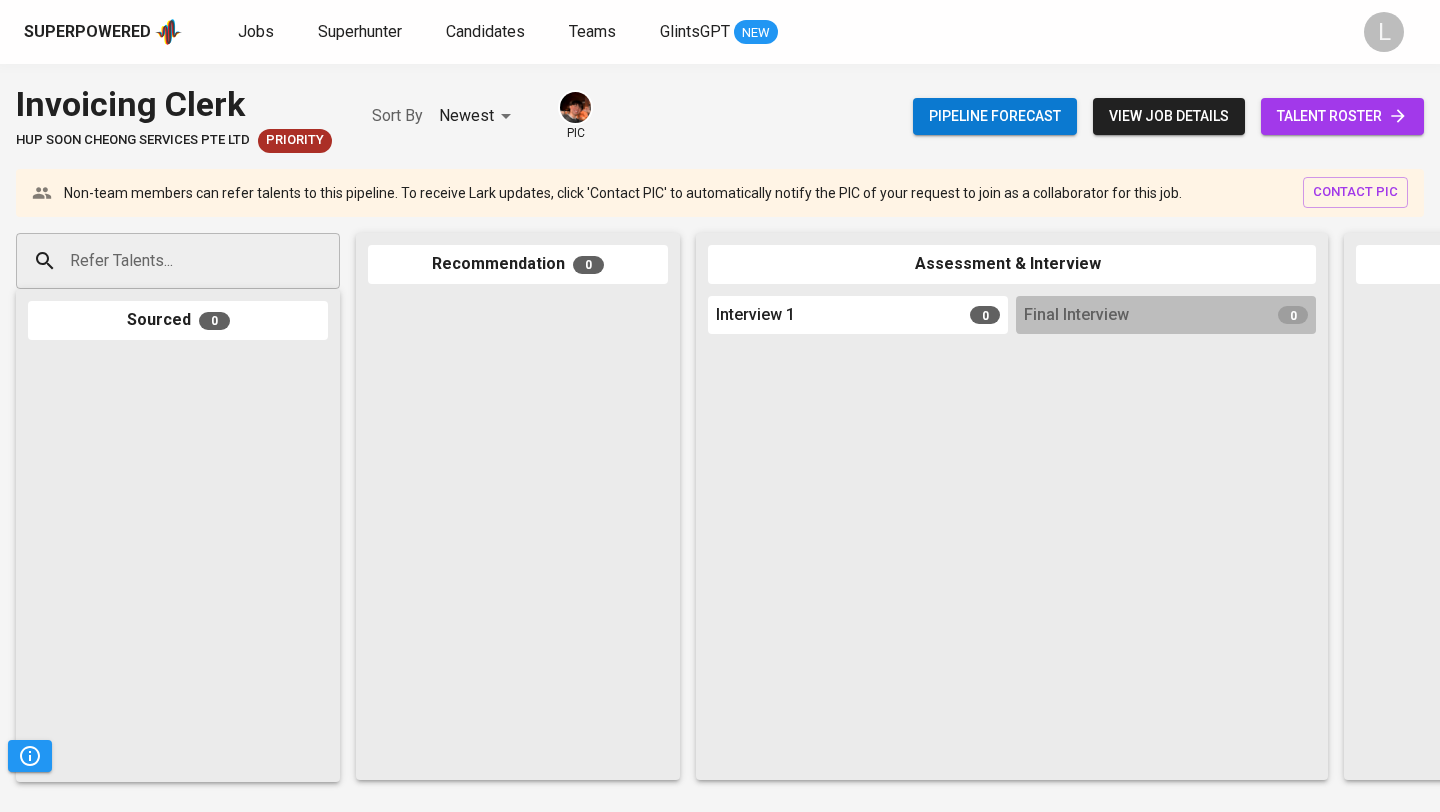 click on "view job details" at bounding box center [1169, 116] 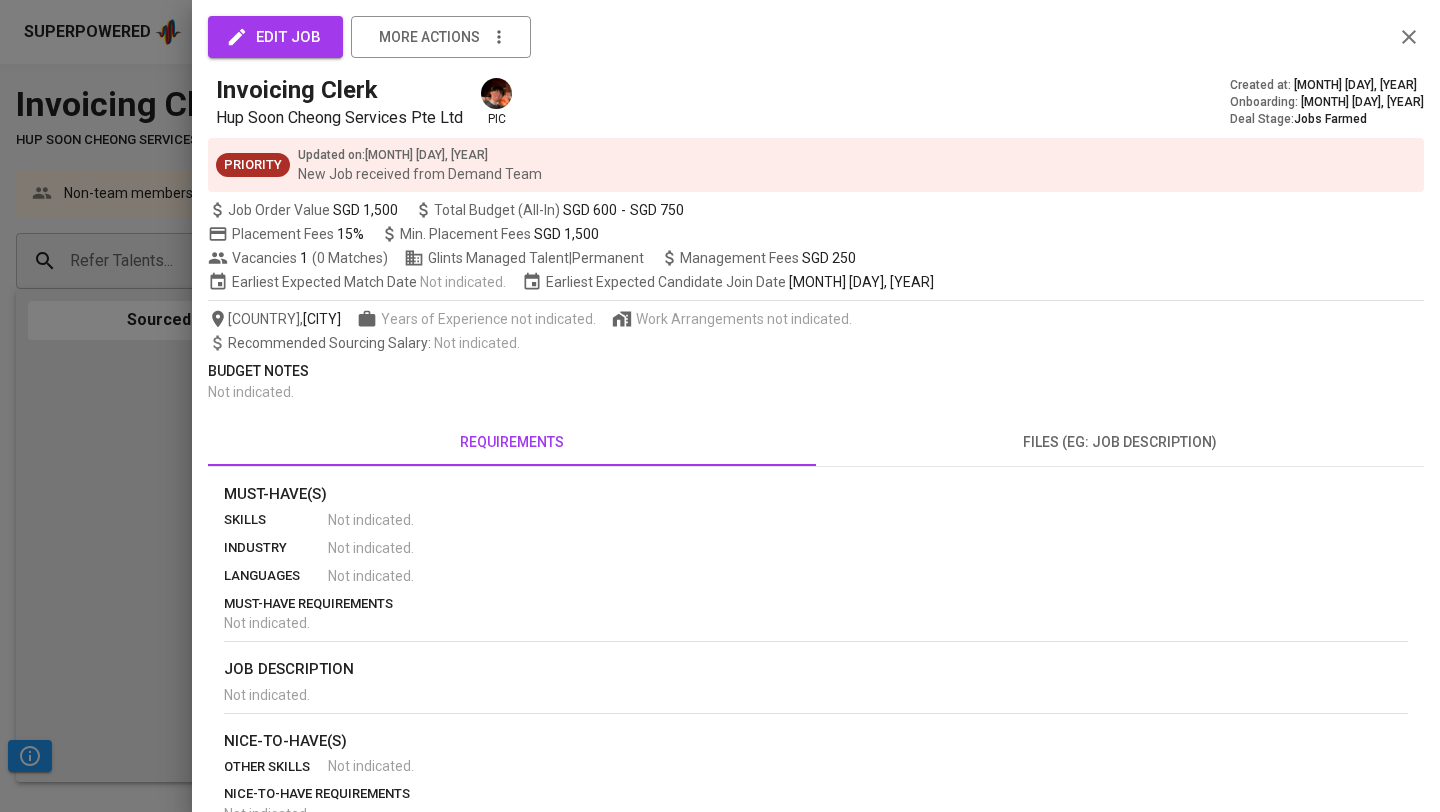 click on "edit job" at bounding box center (275, 37) 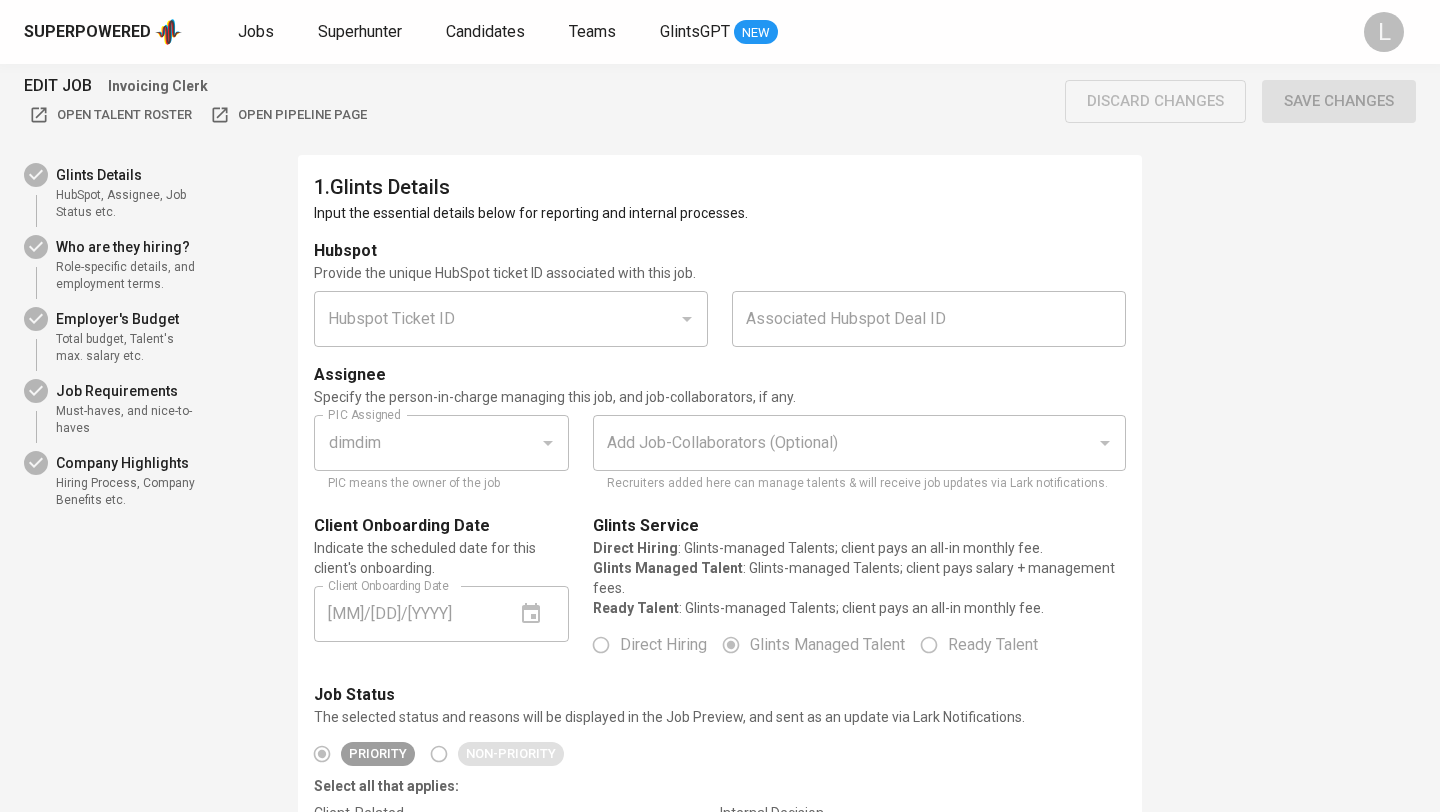 click at bounding box center [686, 319] 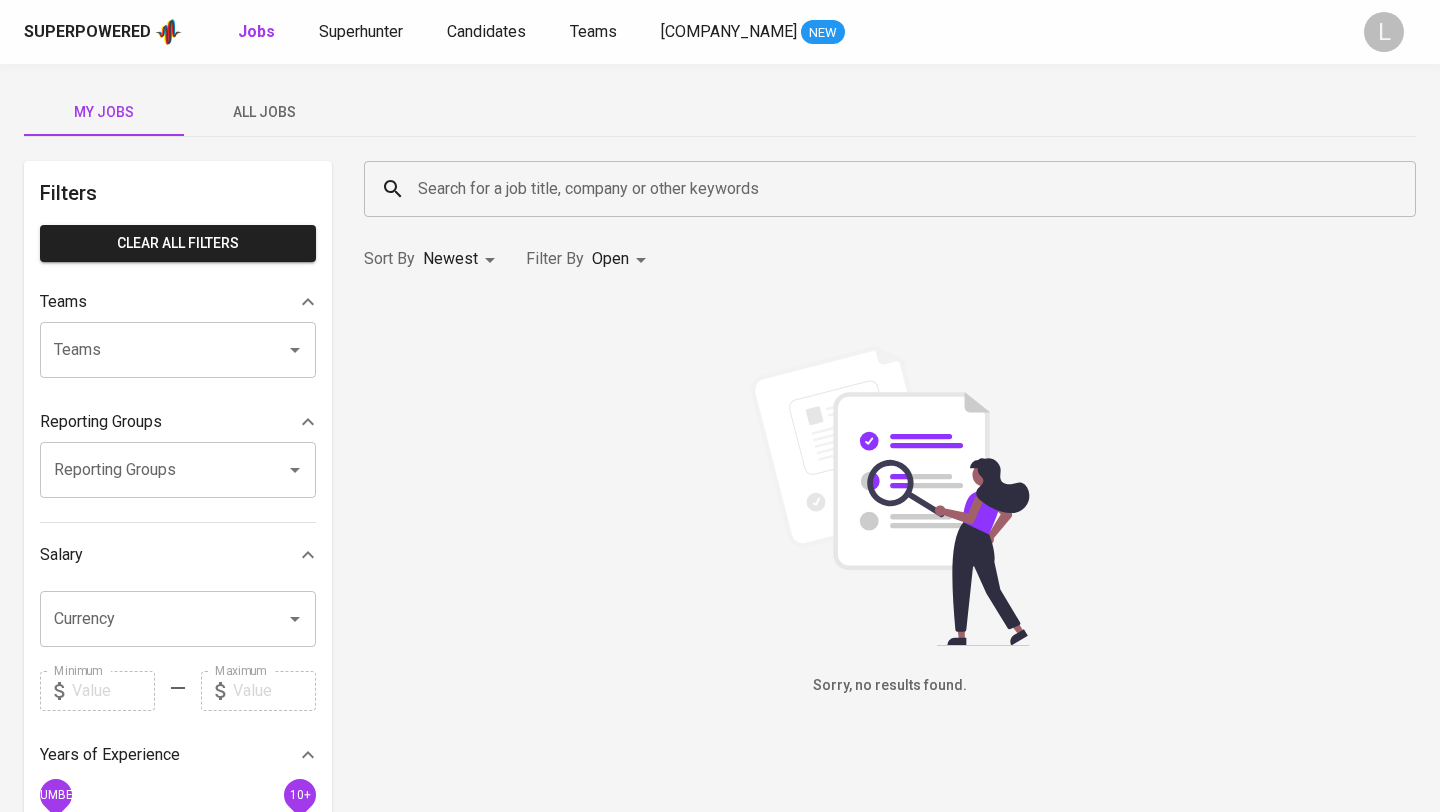 scroll, scrollTop: 0, scrollLeft: 0, axis: both 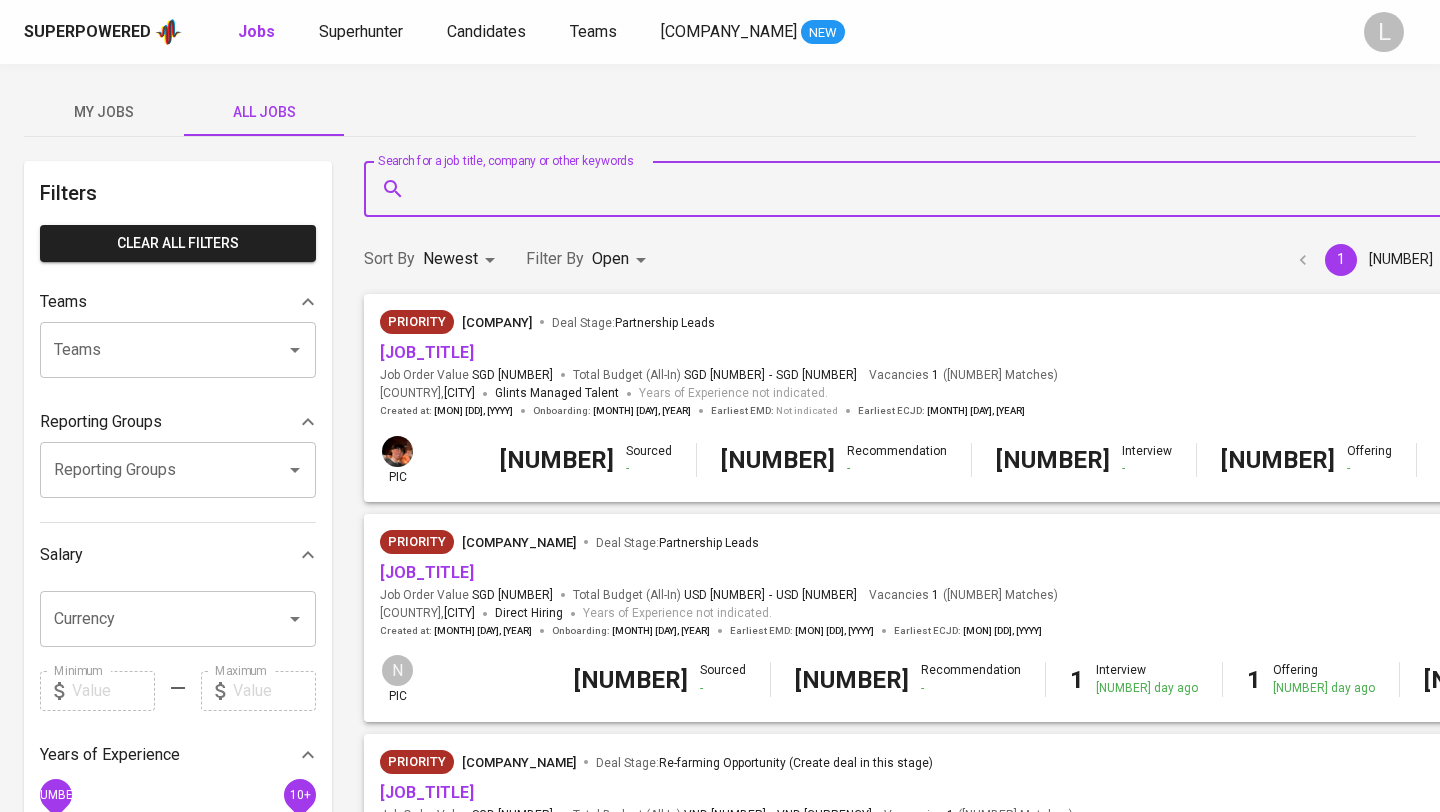 click on "Search for a job title, company or other keywords" at bounding box center [1110, 189] 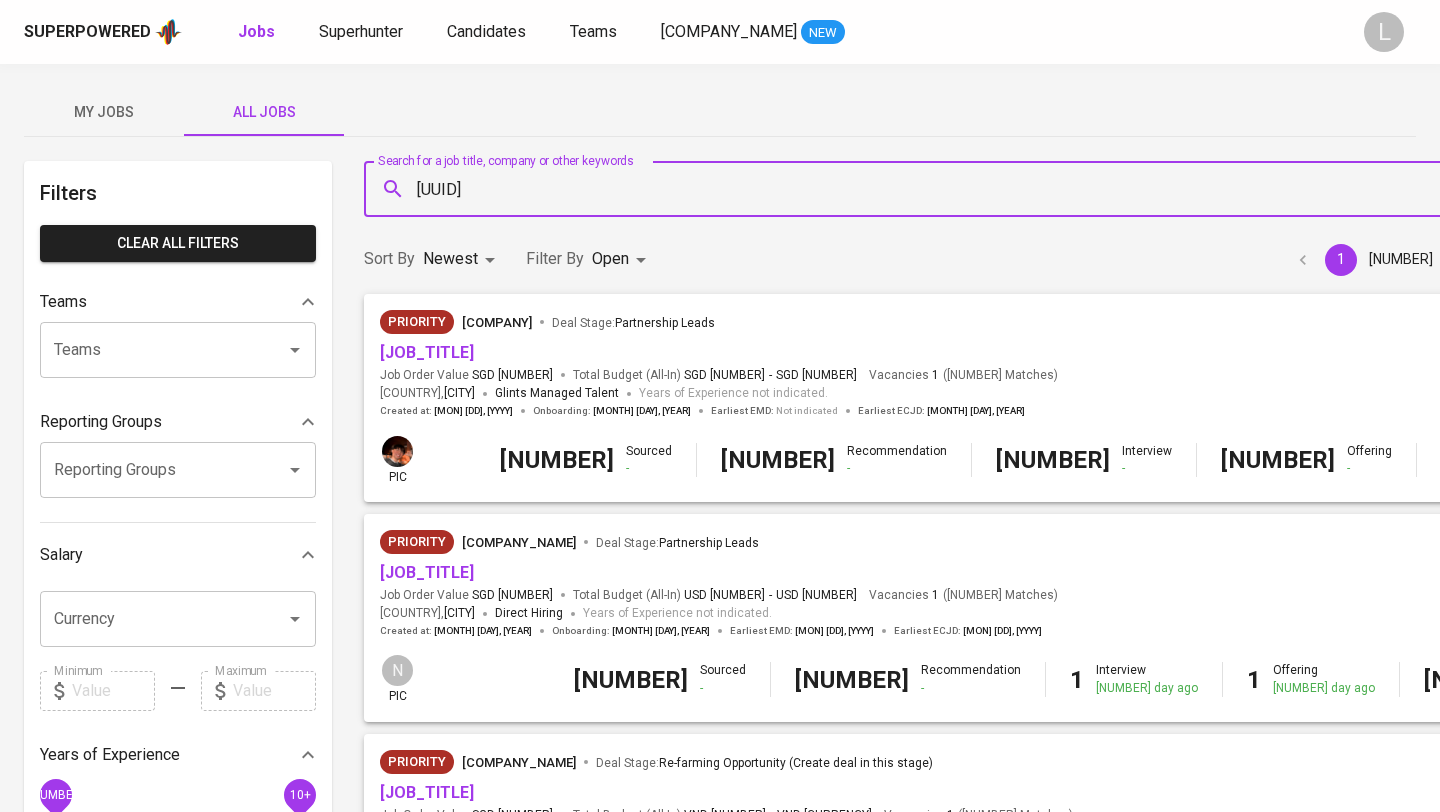 type on "[UUID]" 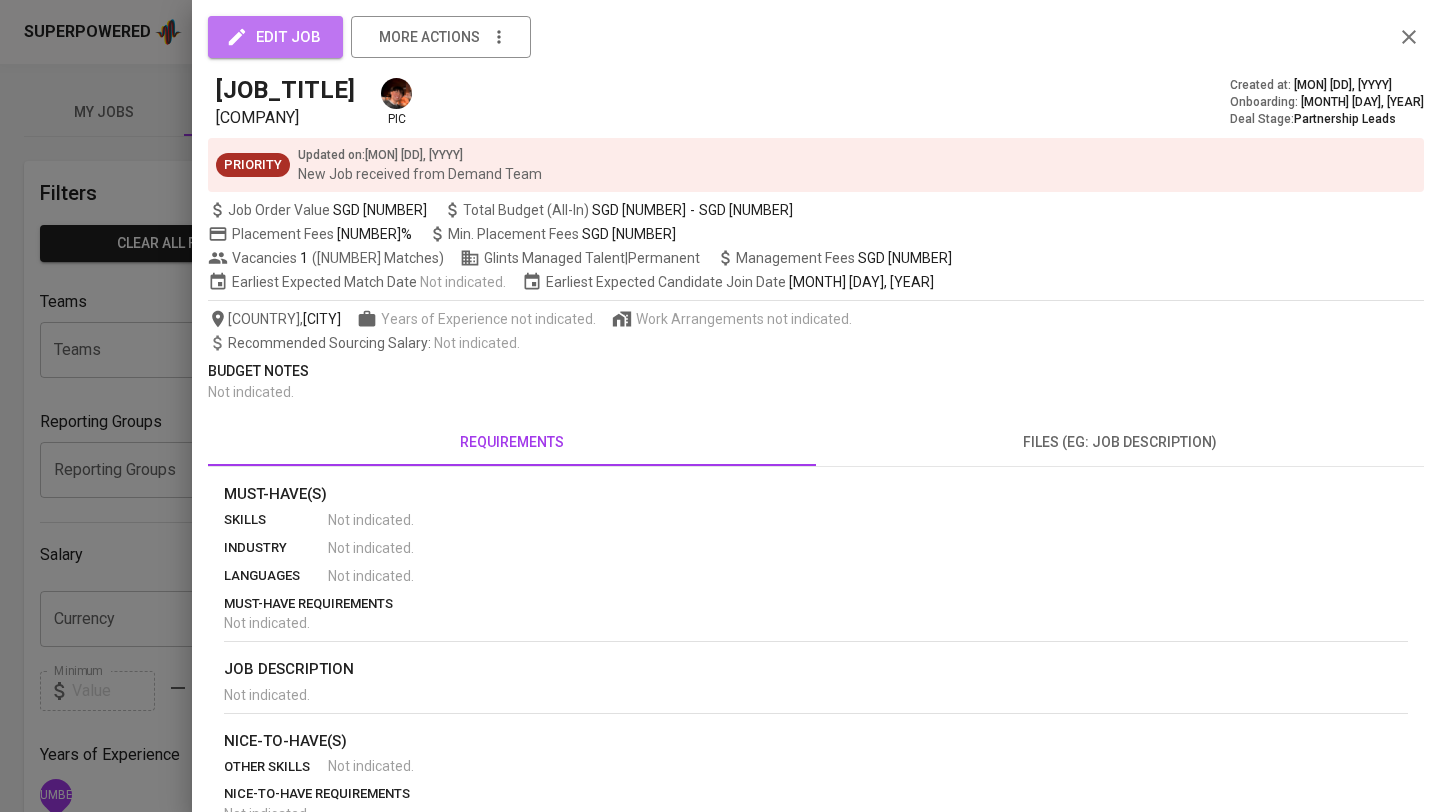 click on "edit job" at bounding box center [275, 37] 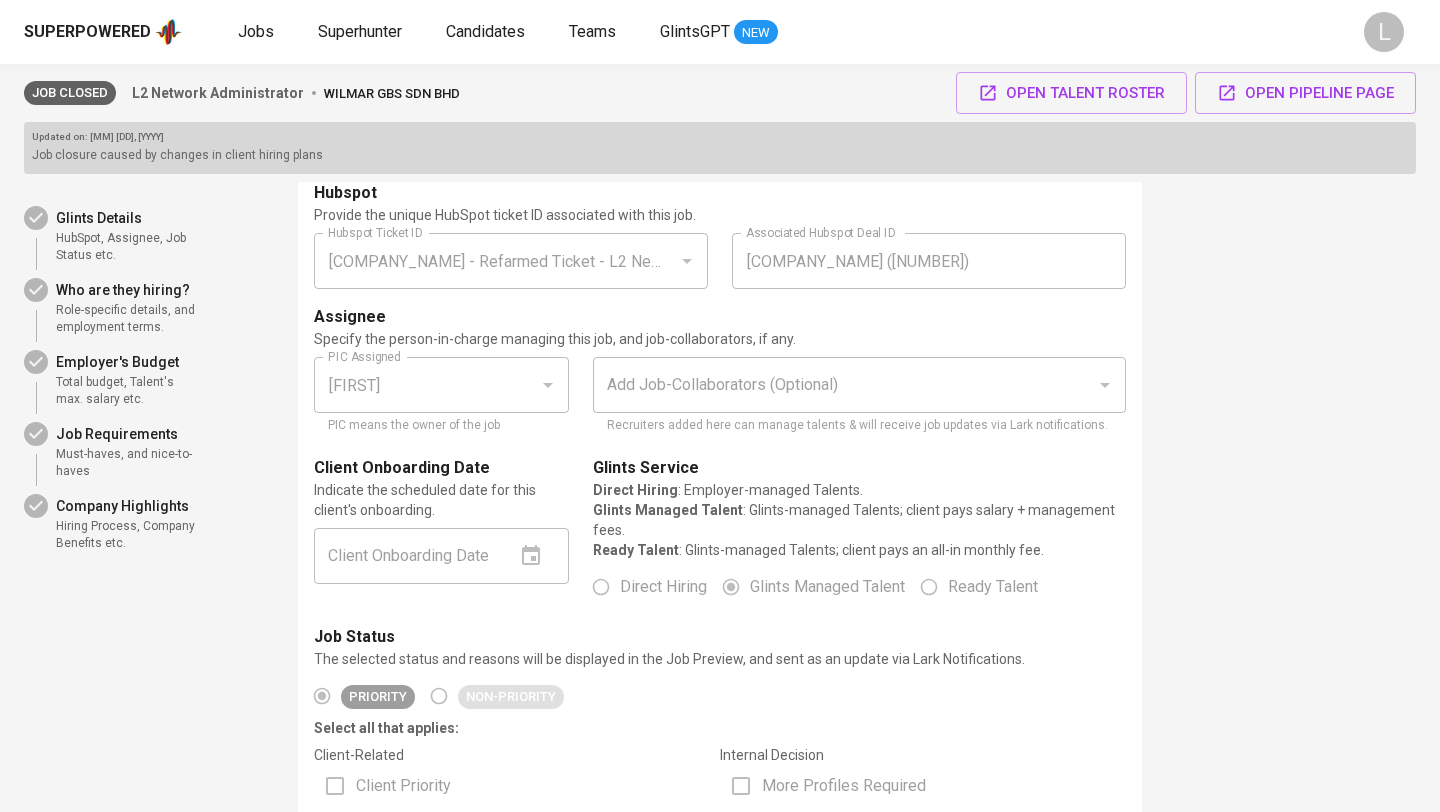scroll, scrollTop: 0, scrollLeft: 0, axis: both 